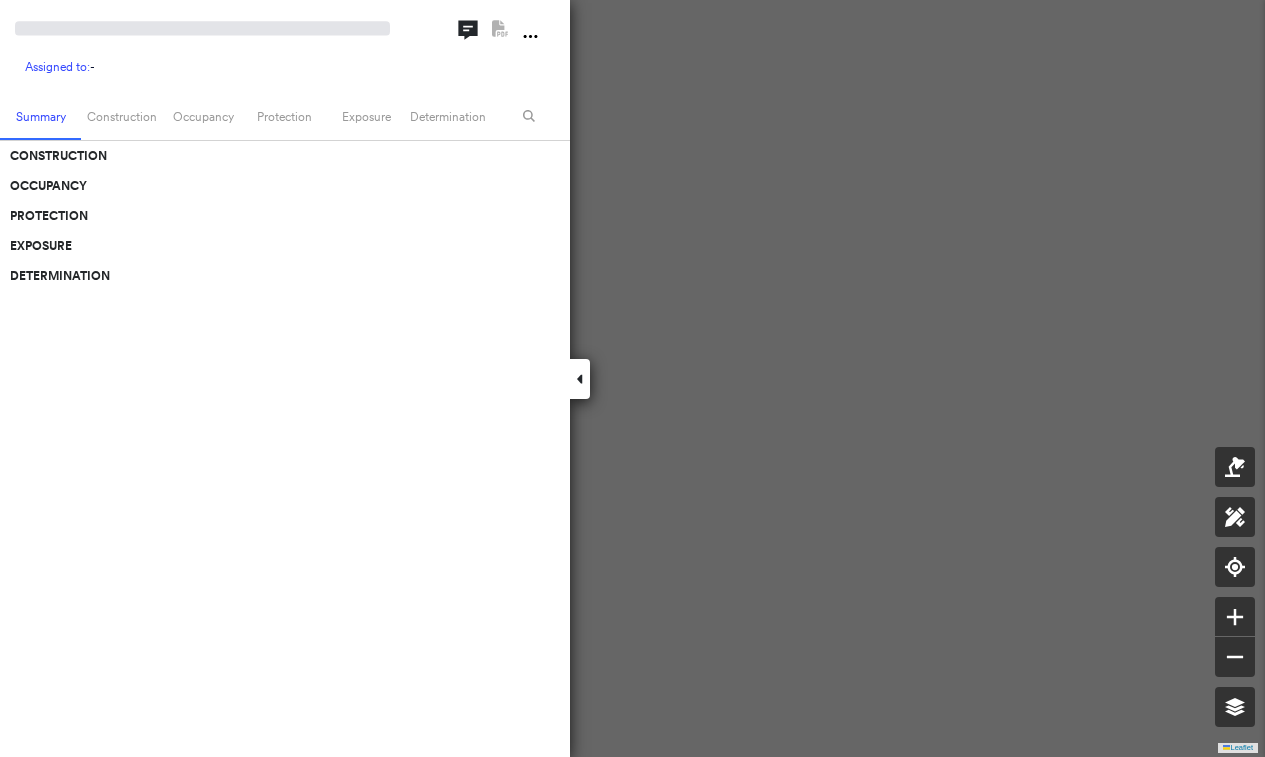 scroll, scrollTop: 0, scrollLeft: 0, axis: both 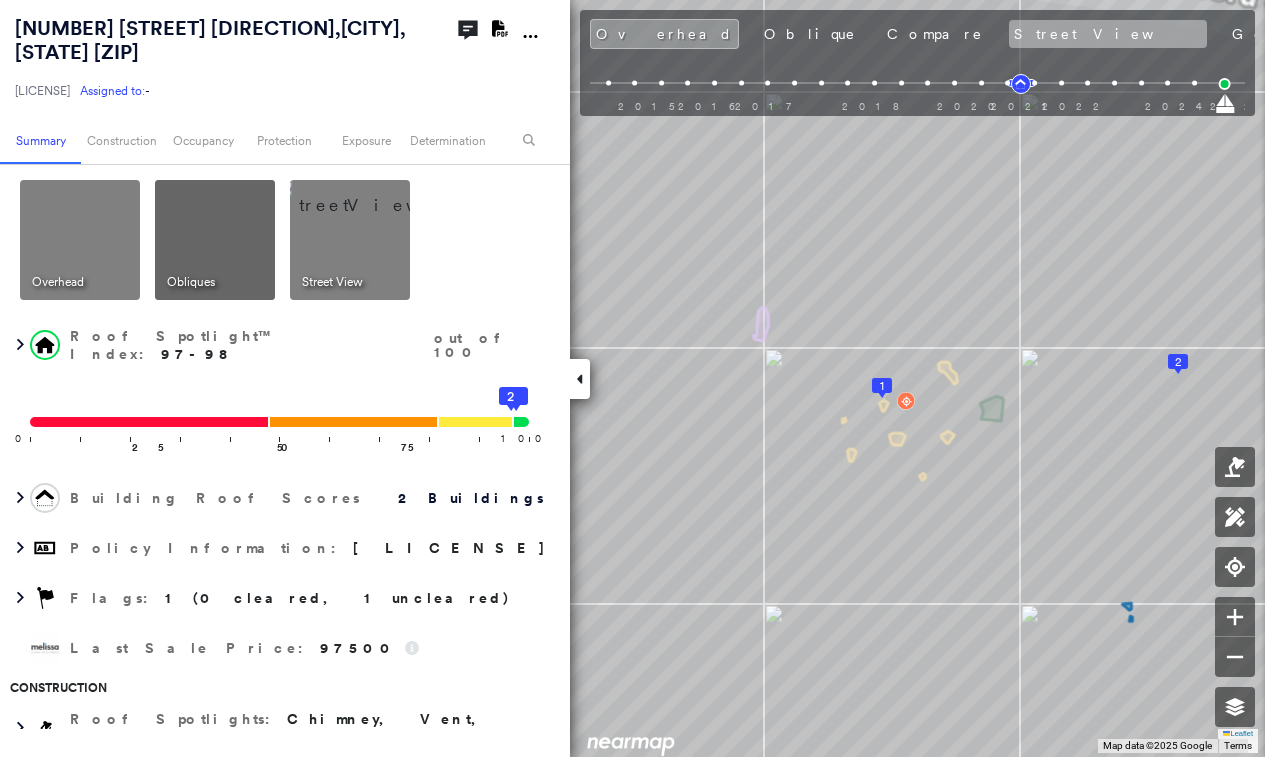 click on "Street View" at bounding box center (1108, 34) 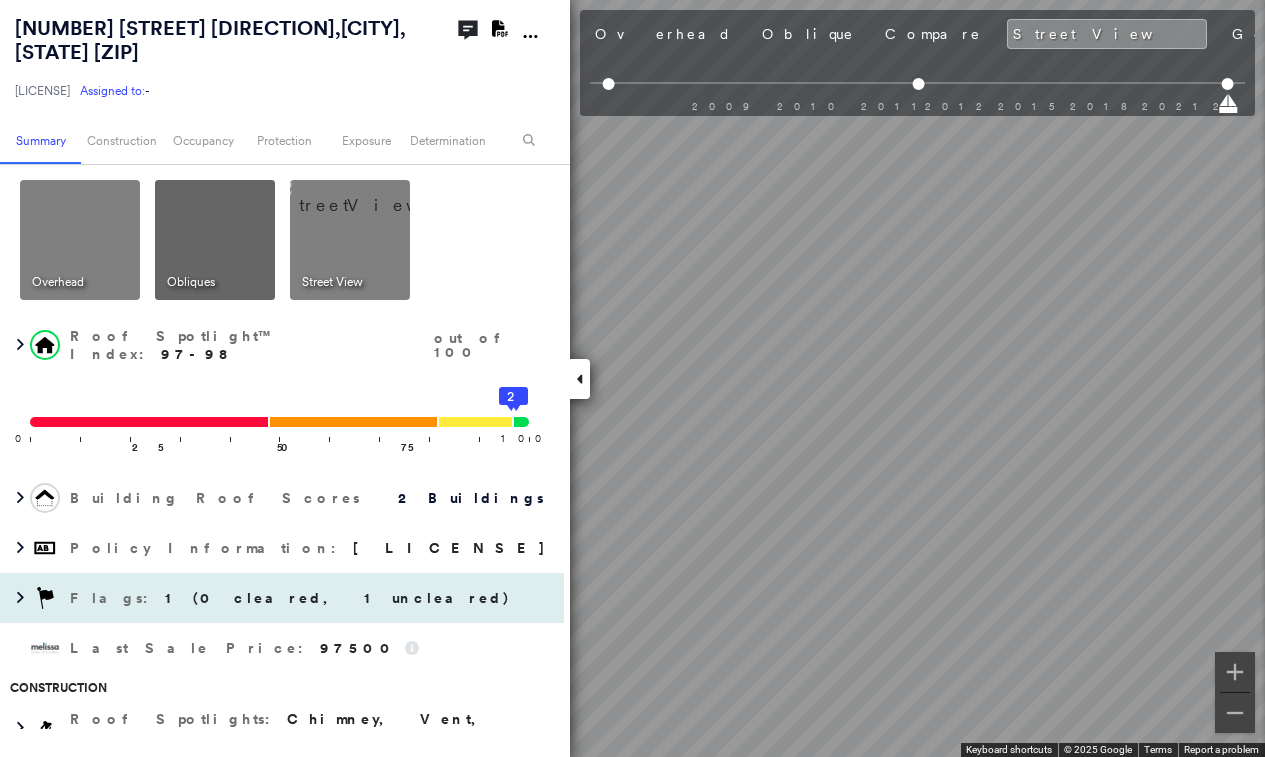 click on "3604 East 143rd Street South ,  BIXBY, OK 74008-7614 LHQ-25-0176414-00 Assigned to:  - Assigned to:  - LHQ-25-0176414-00 Assigned to:  - Open Comments Download PDF Report Summary Construction Occupancy Protection Exposure Determination Overhead Obliques Street View Roof Spotlight™ Index :  97-98 out of 100 0 100 25 50 75 1 2 Building Roof Scores 2 Buildings Policy Information :  LHQ-25-0176414-00 Flags :  1 (0 cleared, 1 uncleared) Last Sale Price :  97500 Construction Roof Spotlights :  Chimney, Vent, Satellite Dish Property Features :  Patio Furniture Roof Age :  Building 1 is 4 years old; others 11+ years old. 1 Building 1 :  4 years COMPARE Before :  May 29, 2021 2,420 ft² After :  Nov 18, 2021 2,420 ft² 2 Building 2 :  11+ years Roof Size & Shape :  2 buildings  Assessor and MLS Details Property Lookup BuildZoom - Building Permit Data and Analysis Occupancy Ownership Place Detail Geocode Smarty Streets - Surrounding Properties Protection Protection Exposure FEMA Risk Index Flood Regional Hazard: 1" at bounding box center (632, 378) 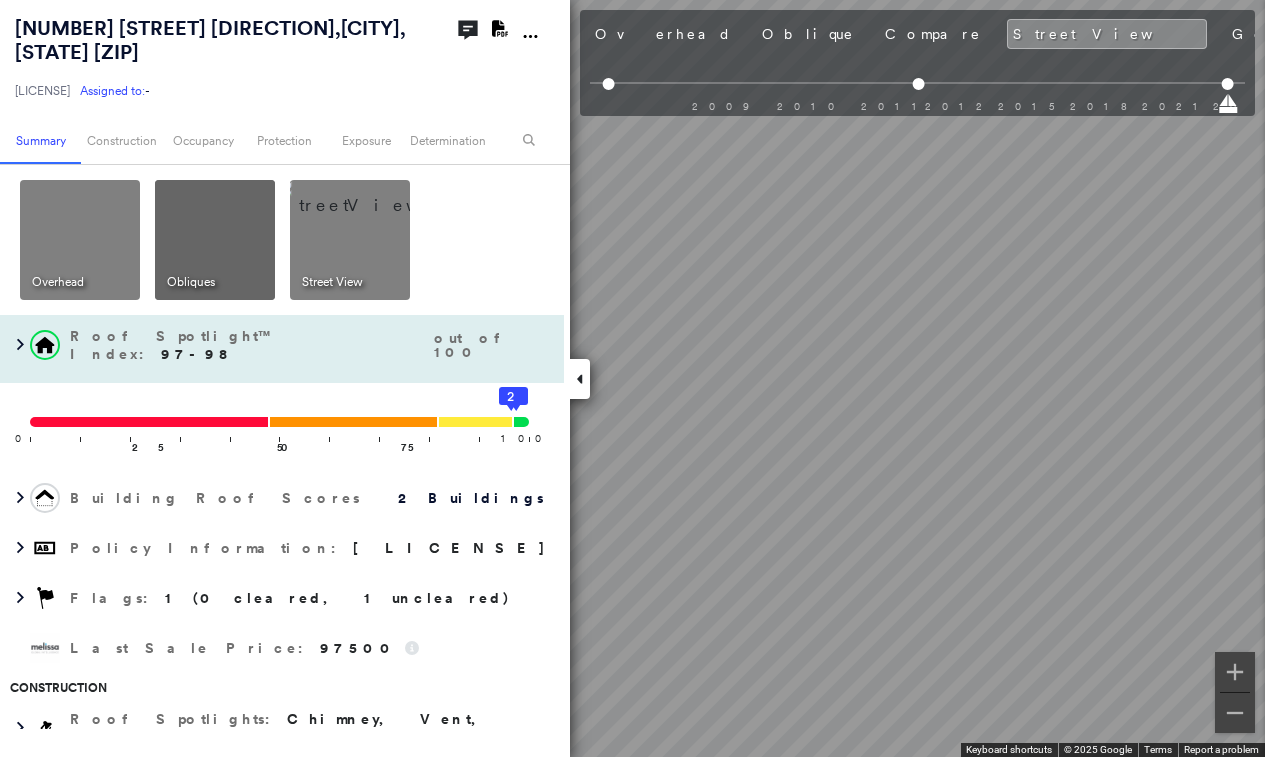 click on "3604 East 143rd Street South ,  BIXBY, OK 74008-7614 LHQ-25-0176414-00 Assigned to:  - Assigned to:  - LHQ-25-0176414-00 Assigned to:  - Open Comments Download PDF Report Summary Construction Occupancy Protection Exposure Determination Overhead Obliques Street View Roof Spotlight™ Index :  97-98 out of 100 0 100 25 50 75 1 2 Building Roof Scores 2 Buildings Policy Information :  LHQ-25-0176414-00 Flags :  1 (0 cleared, 1 uncleared) Last Sale Price :  97500 Construction Roof Spotlights :  Chimney, Vent, Satellite Dish Property Features :  Patio Furniture Roof Age :  Building 1 is 4 years old; others 11+ years old. 1 Building 1 :  4 years COMPARE Before :  May 29, 2021 2,420 ft² After :  Nov 18, 2021 2,420 ft² 2 Building 2 :  11+ years Roof Size & Shape :  2 buildings  Assessor and MLS Details Property Lookup BuildZoom - Building Permit Data and Analysis Occupancy Ownership Place Detail Geocode Smarty Streets - Surrounding Properties Protection Protection Exposure FEMA Risk Index Flood Regional Hazard: 1" at bounding box center [632, 378] 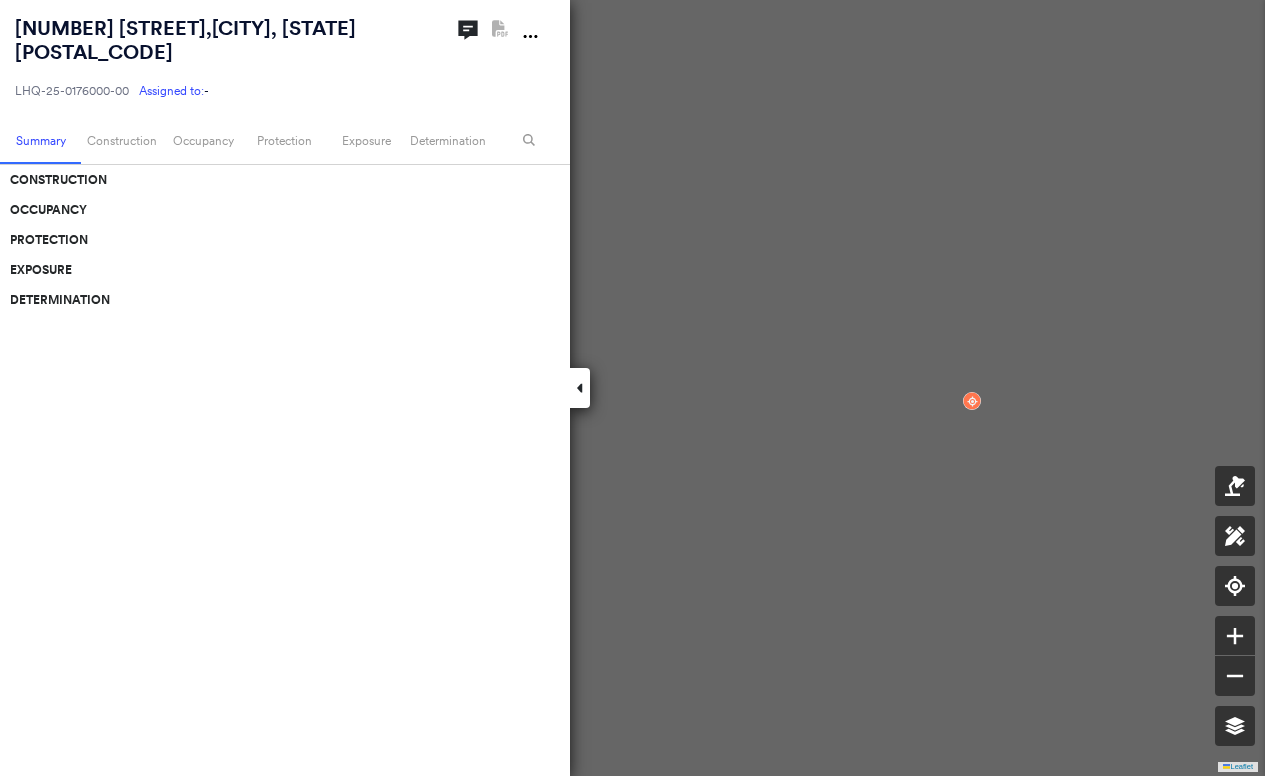 scroll, scrollTop: 0, scrollLeft: 0, axis: both 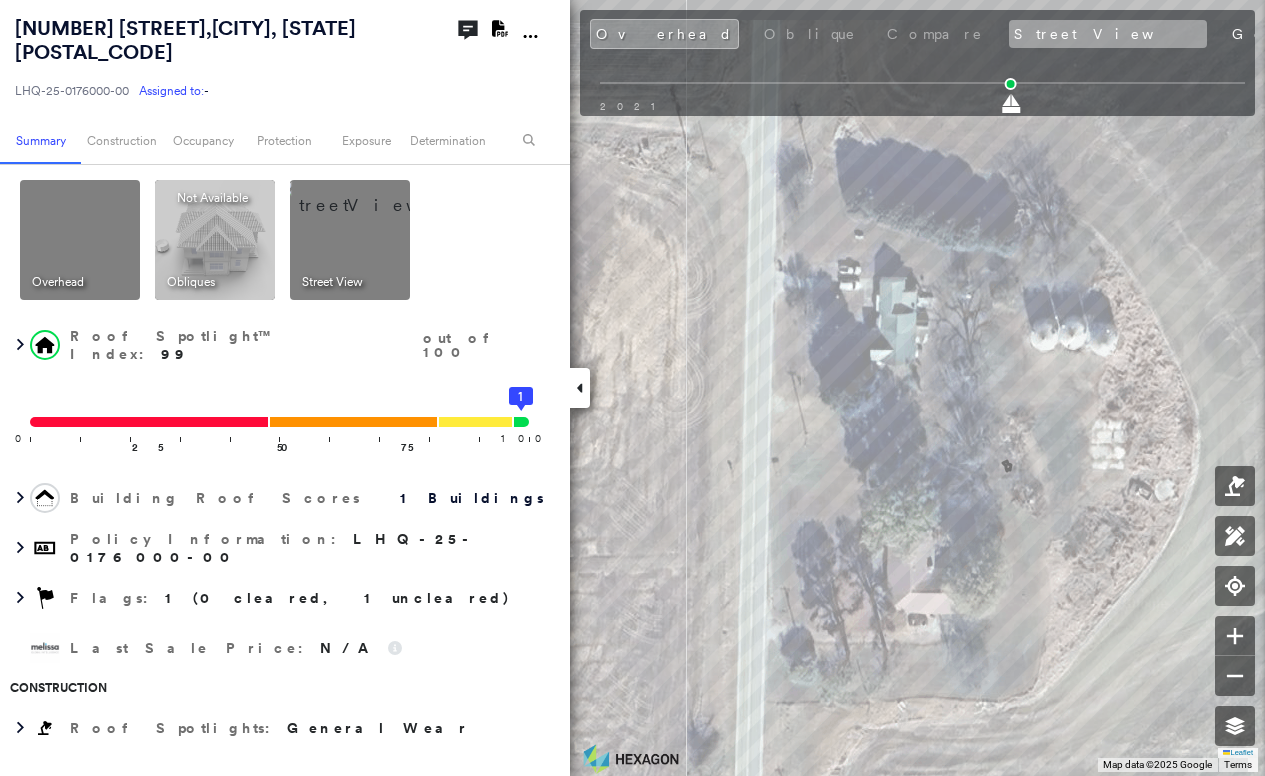 click on "Street View" at bounding box center [1108, 34] 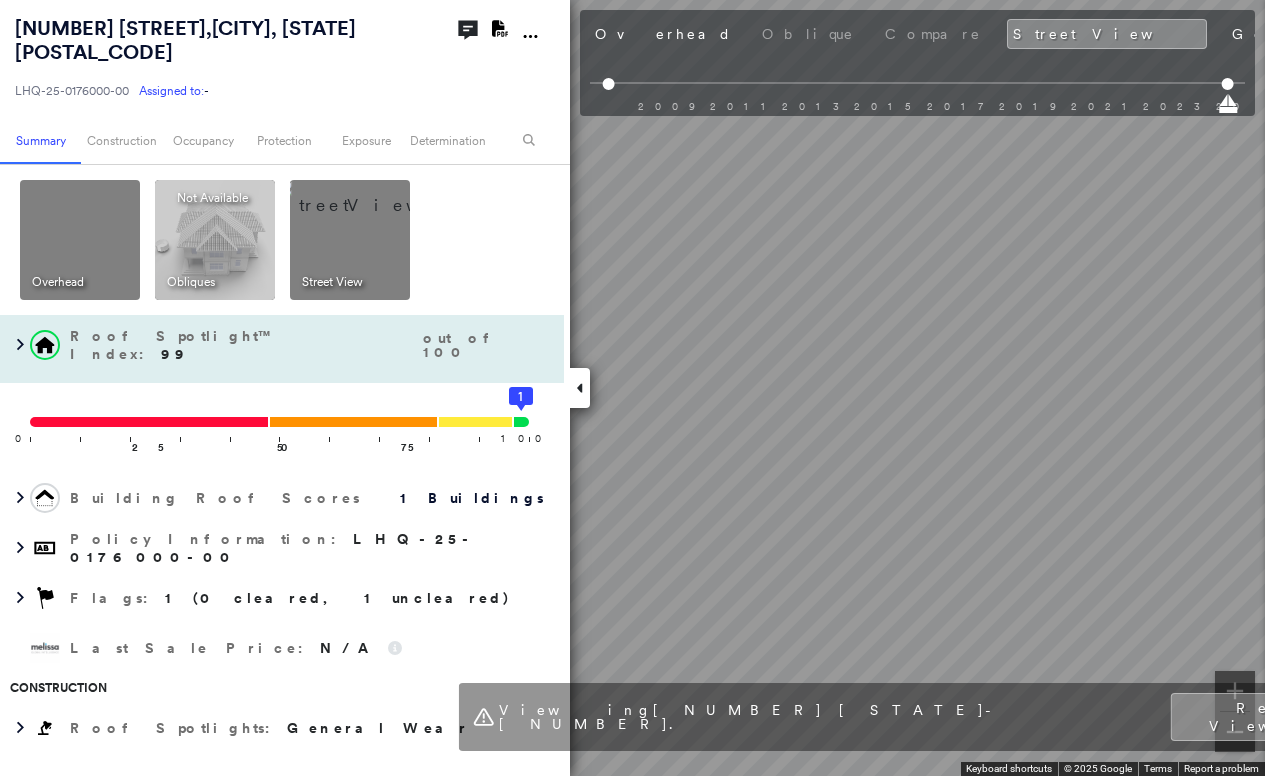 click on "6356 Arkansas 90 ,  Walnut Ridge, AR 72476 LHQ-25-0176000-00 Assigned to:  - Assigned to:  - LHQ-25-0176000-00 Assigned to:  - Open Comments Download PDF Report Summary Construction Occupancy Protection Exposure Determination Overhead Obliques Not Available ; Street View Roof Spotlight™ Index :  99 out of 100 0 100 25 50 75 1 Building Roof Scores 1 Buildings Policy Information :  LHQ-25-0176000-00 Flags :  1 (0 cleared, 1 uncleared) Last Sale Price :  N/A Construction Roof Spotlights :  General Wear Property Features :  Disintegrated Pavement Roof Size & Shape :  1 building  - Gable | Asphalt Shingle BuildZoom - Building Permit Data and Analysis Occupancy Place Detail Smarty Streets - Surrounding Properties Protection Protection Exposure FEMA Risk Index Flood Regional Hazard: 1   out of  5 Crime Regional Hazard: 2   out of  5 Additional Perils Guidewire HazardHub HazardHub Risks Determination Flags :  1 (0 cleared, 1 uncleared) Uncleared Flags (1) Cleared Flags  (0) Flood Risk Flagged 07/24/25 Clear History" at bounding box center [632, 388] 